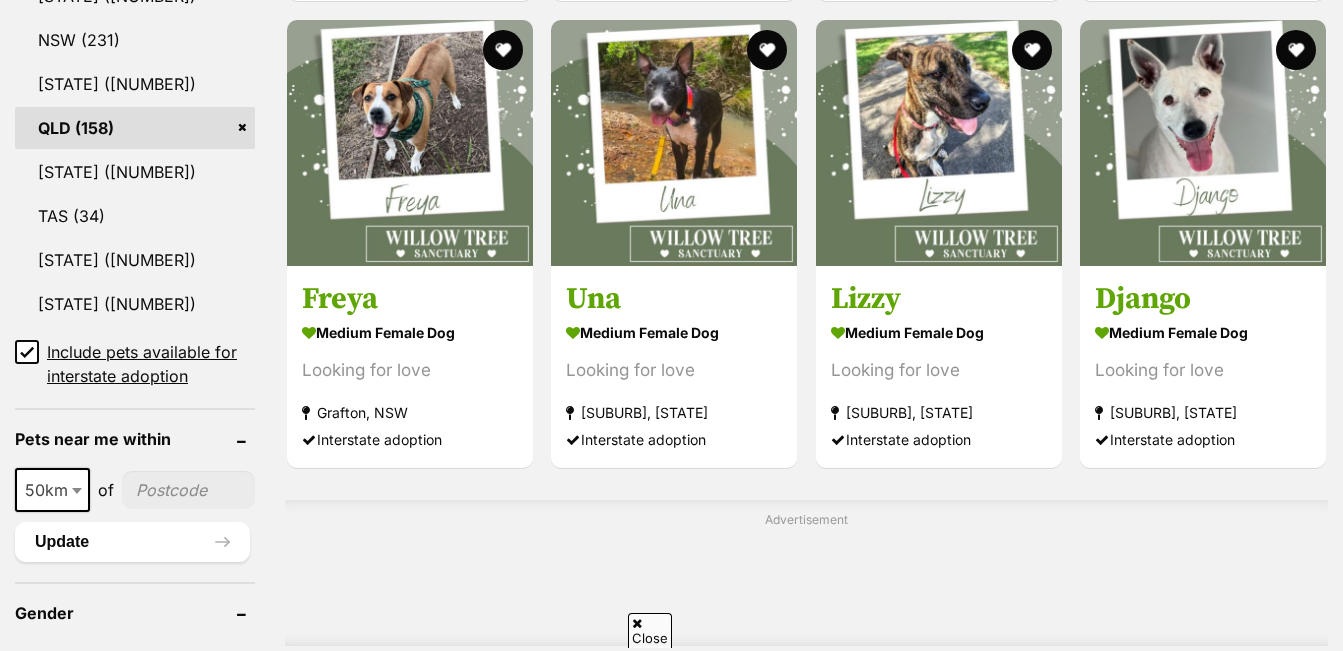scroll, scrollTop: 1400, scrollLeft: 0, axis: vertical 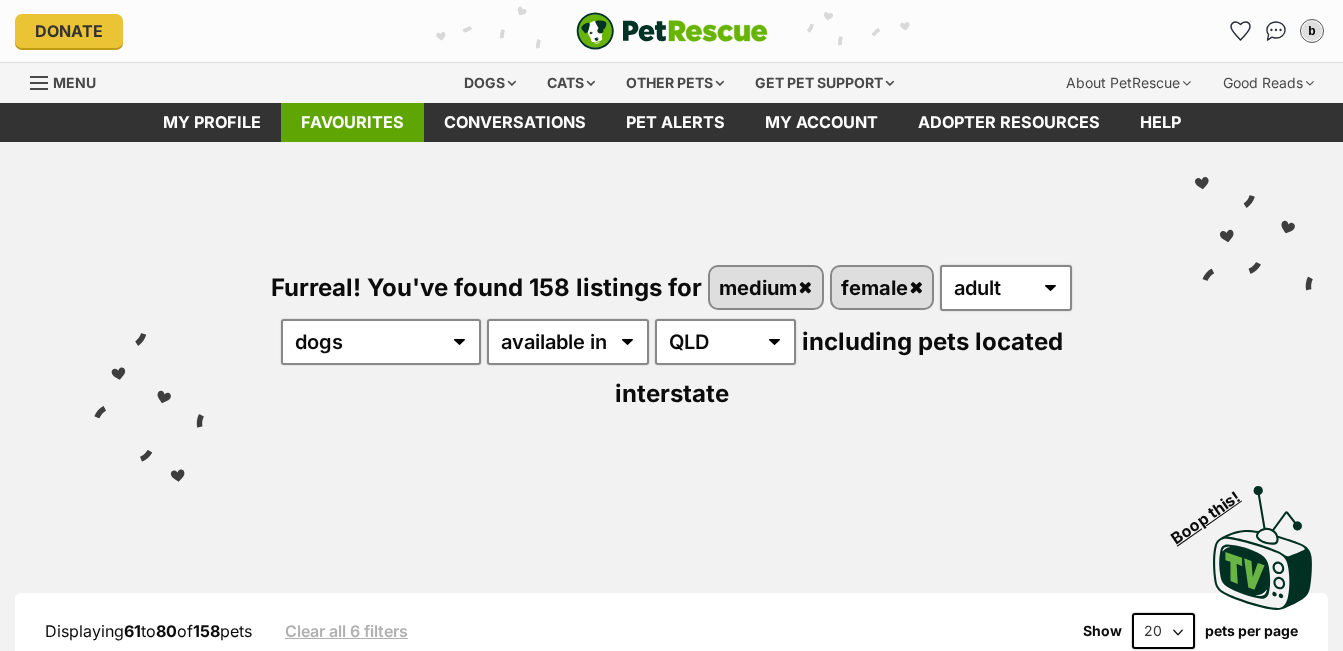 click on "Favourites" at bounding box center (352, 122) 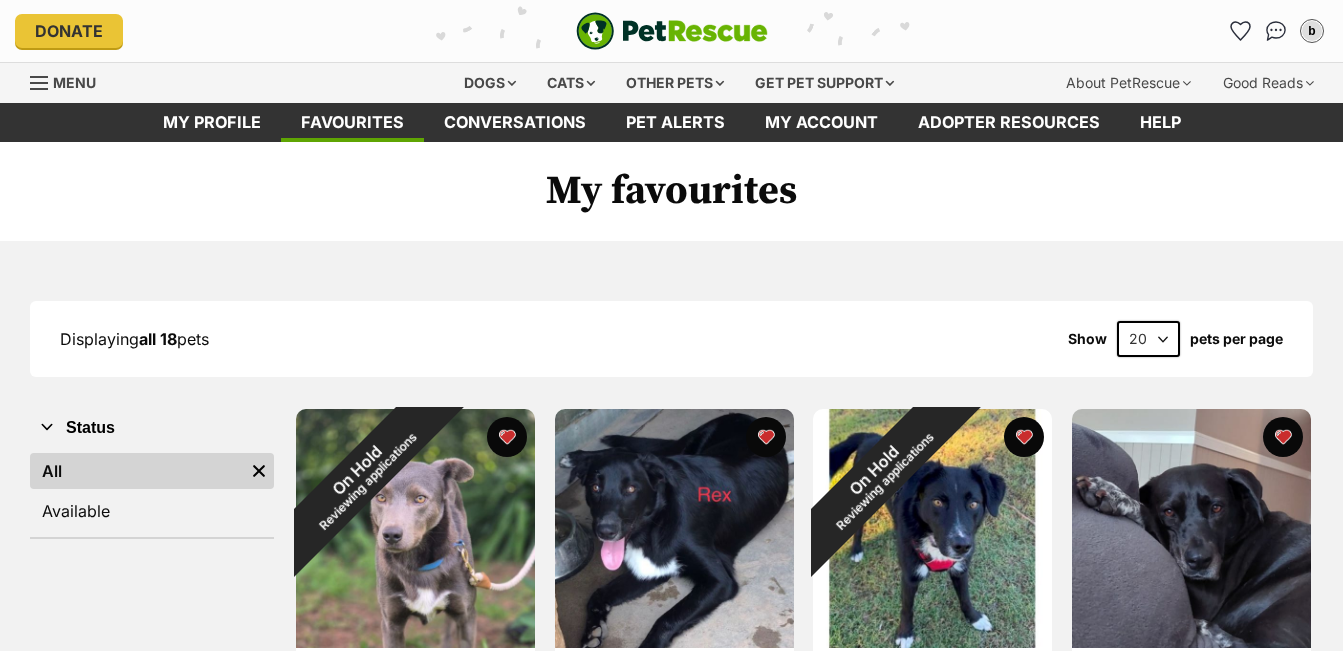 scroll, scrollTop: 0, scrollLeft: 0, axis: both 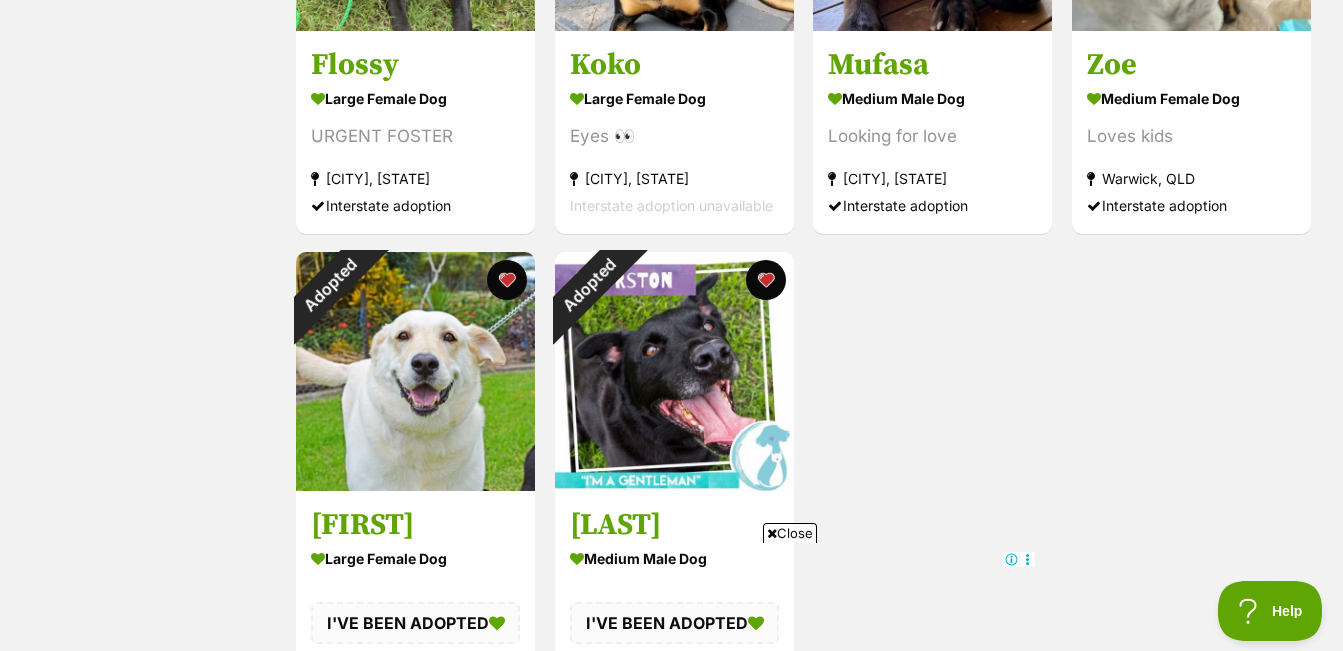 click on "Close" at bounding box center [790, 533] 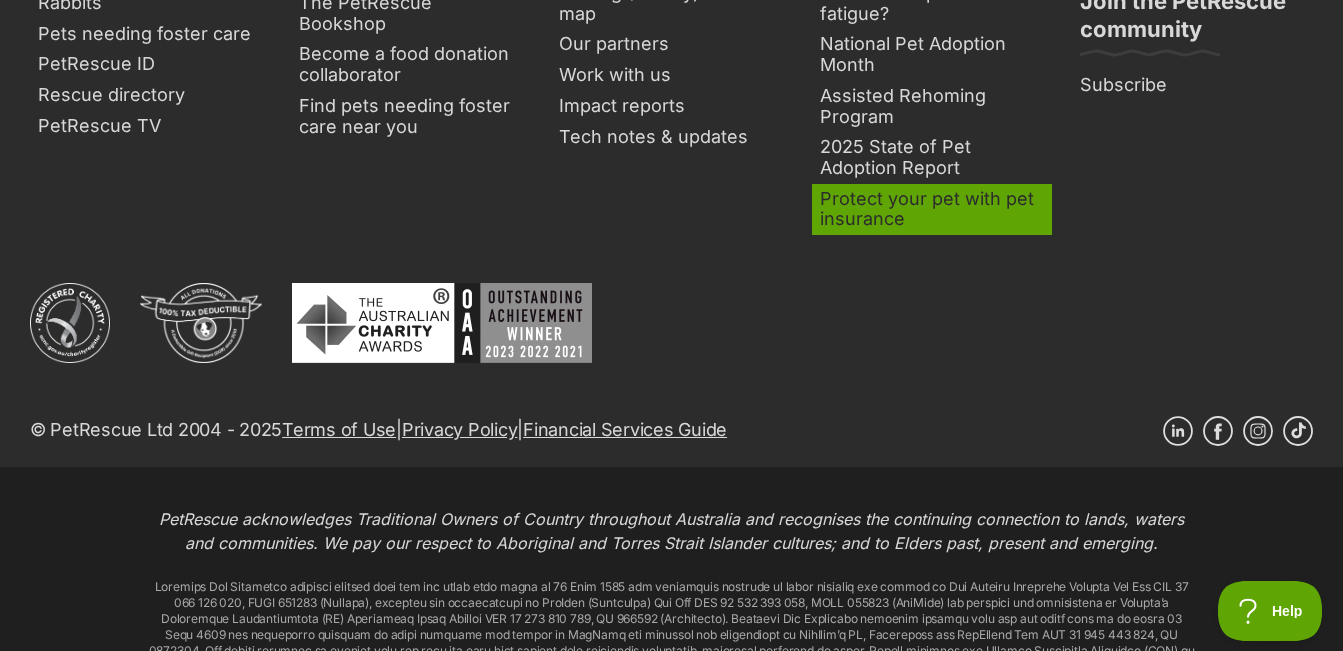 scroll, scrollTop: 3471, scrollLeft: 0, axis: vertical 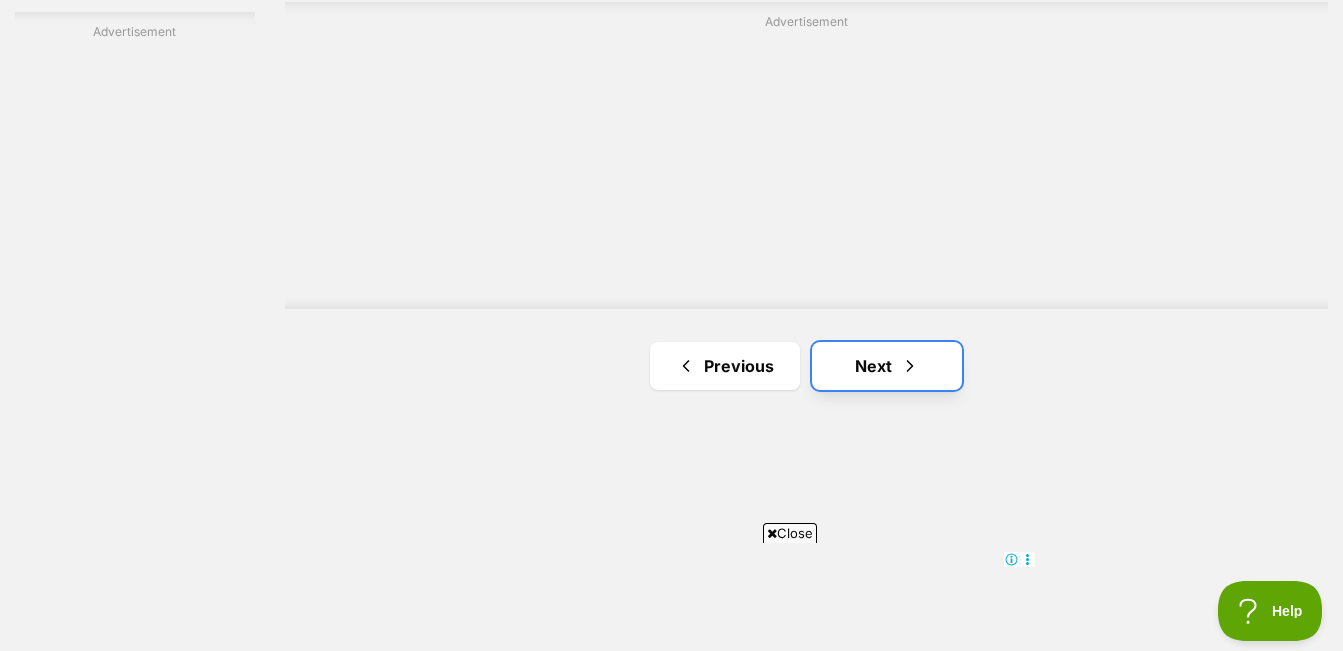 click on "Next" at bounding box center [887, 366] 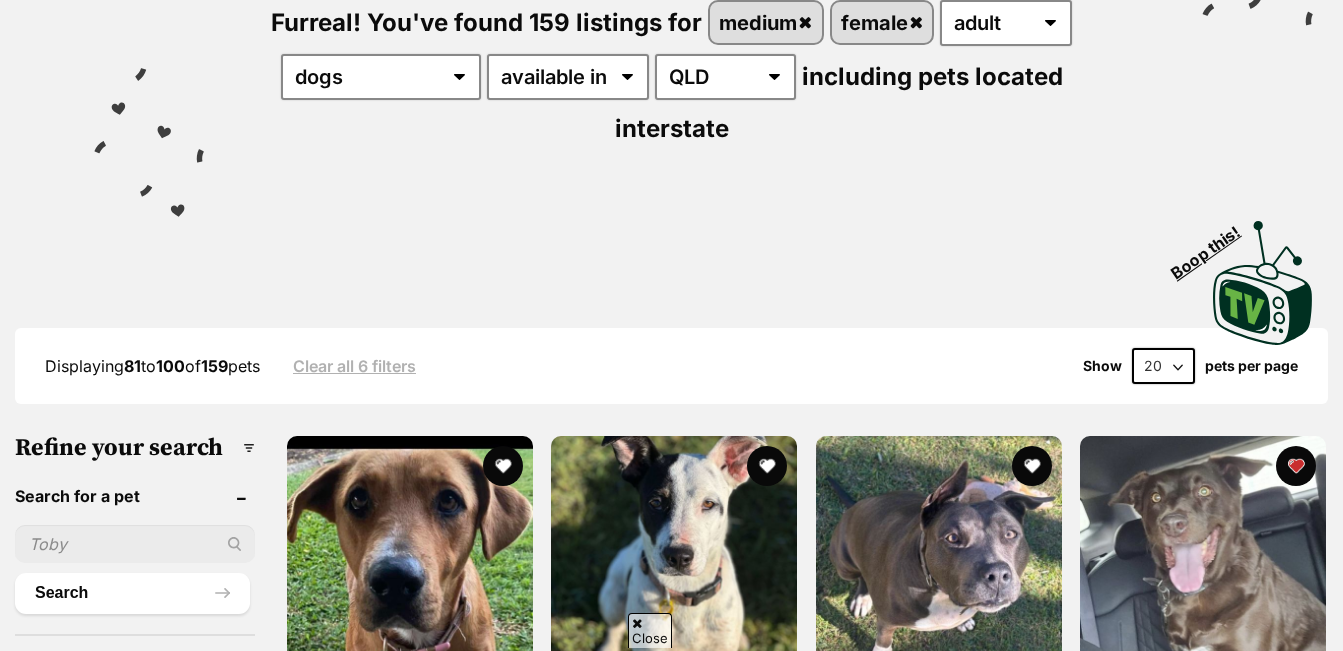 scroll, scrollTop: 400, scrollLeft: 0, axis: vertical 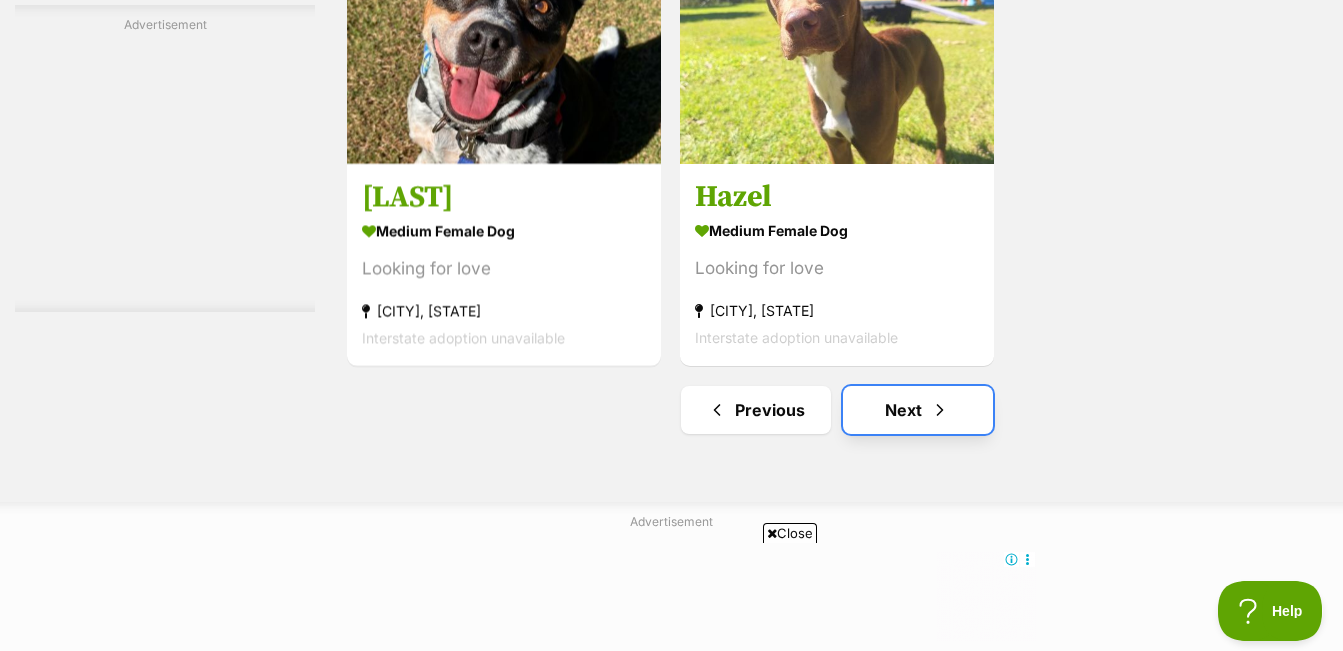 click on "Next" at bounding box center (918, 410) 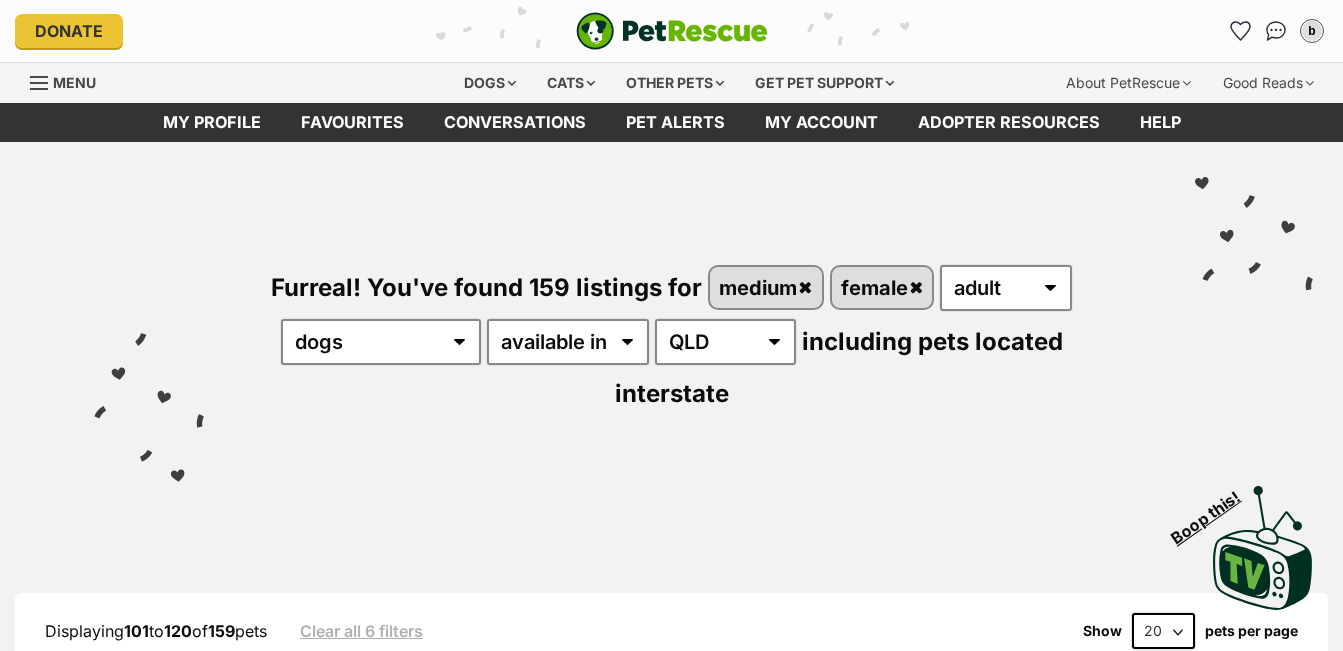 scroll, scrollTop: 0, scrollLeft: 0, axis: both 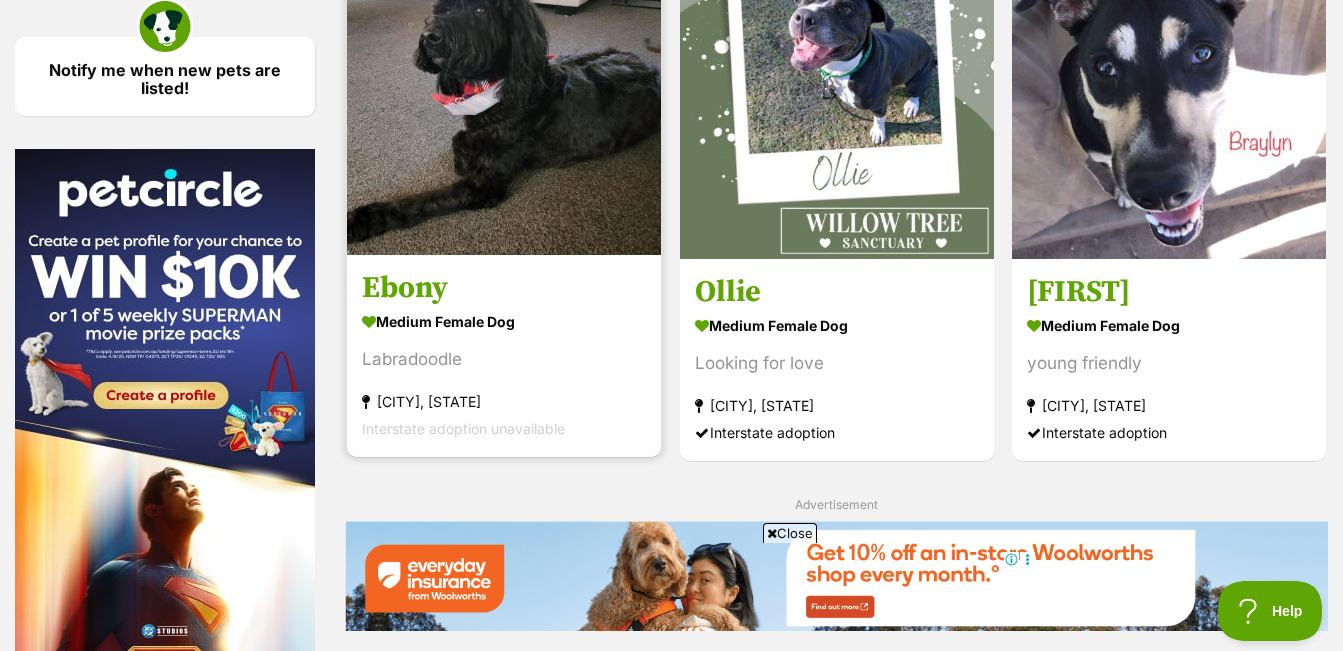 click at bounding box center [504, 98] 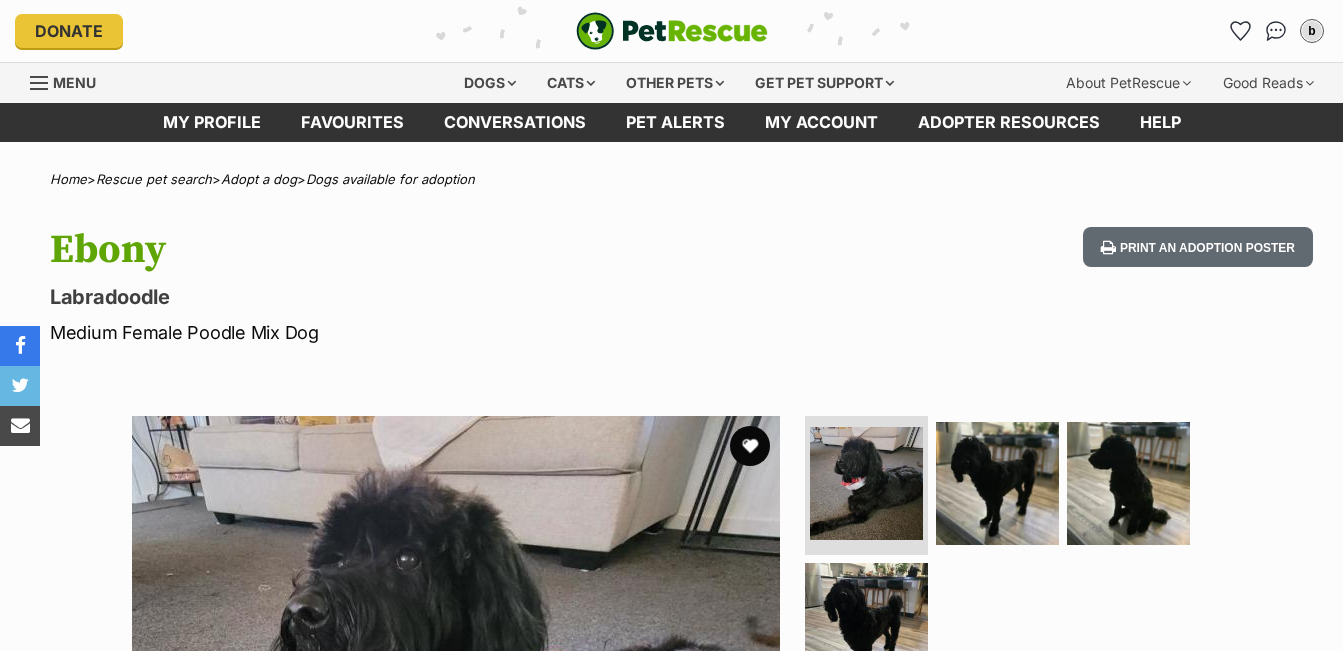 scroll, scrollTop: 0, scrollLeft: 0, axis: both 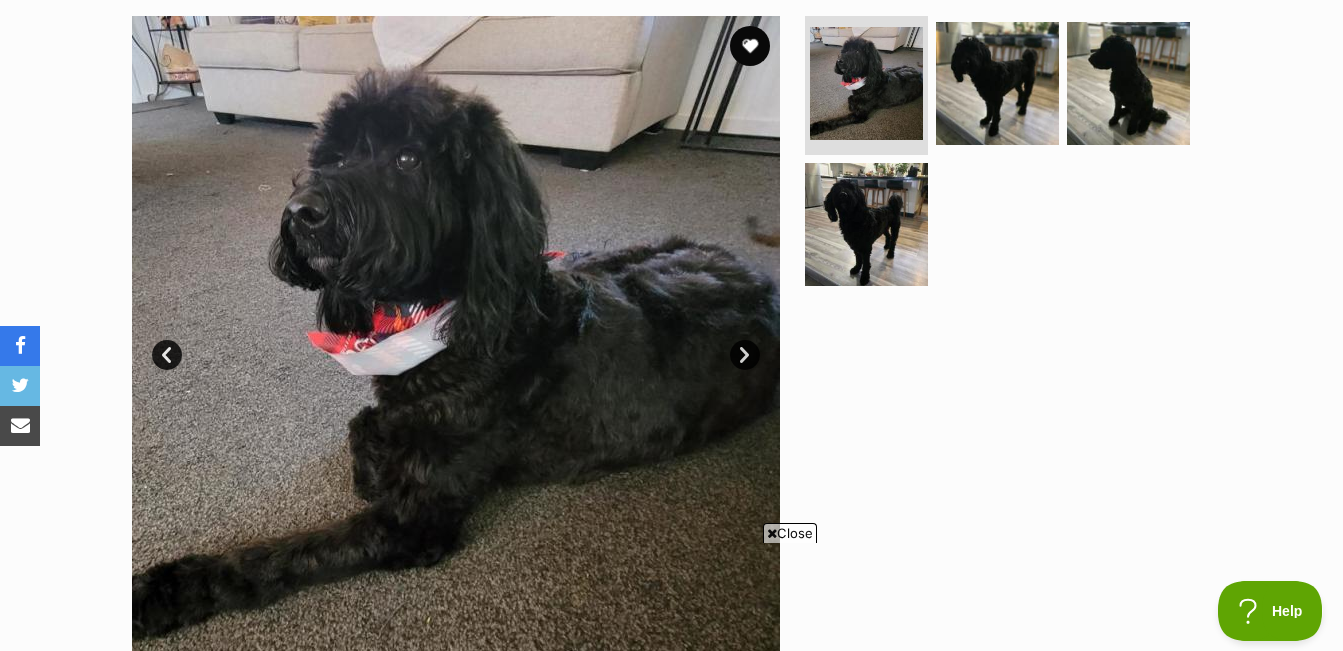 click on "Next" at bounding box center [745, 355] 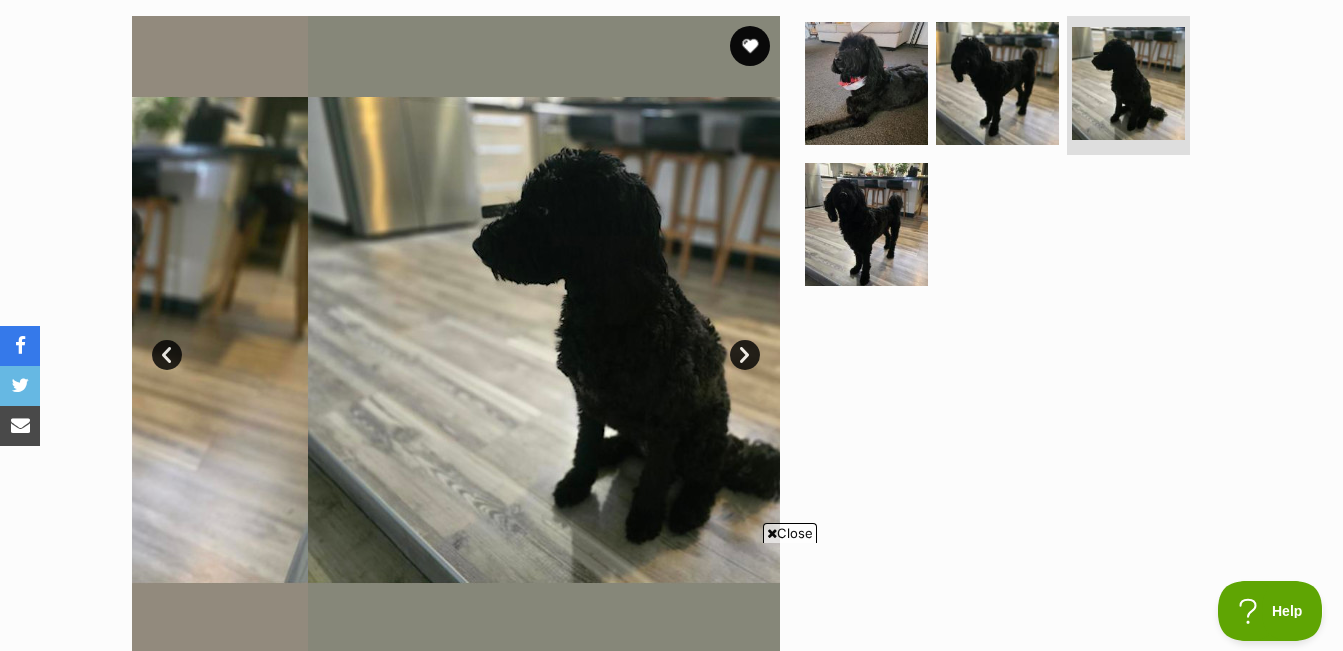 scroll, scrollTop: 0, scrollLeft: 0, axis: both 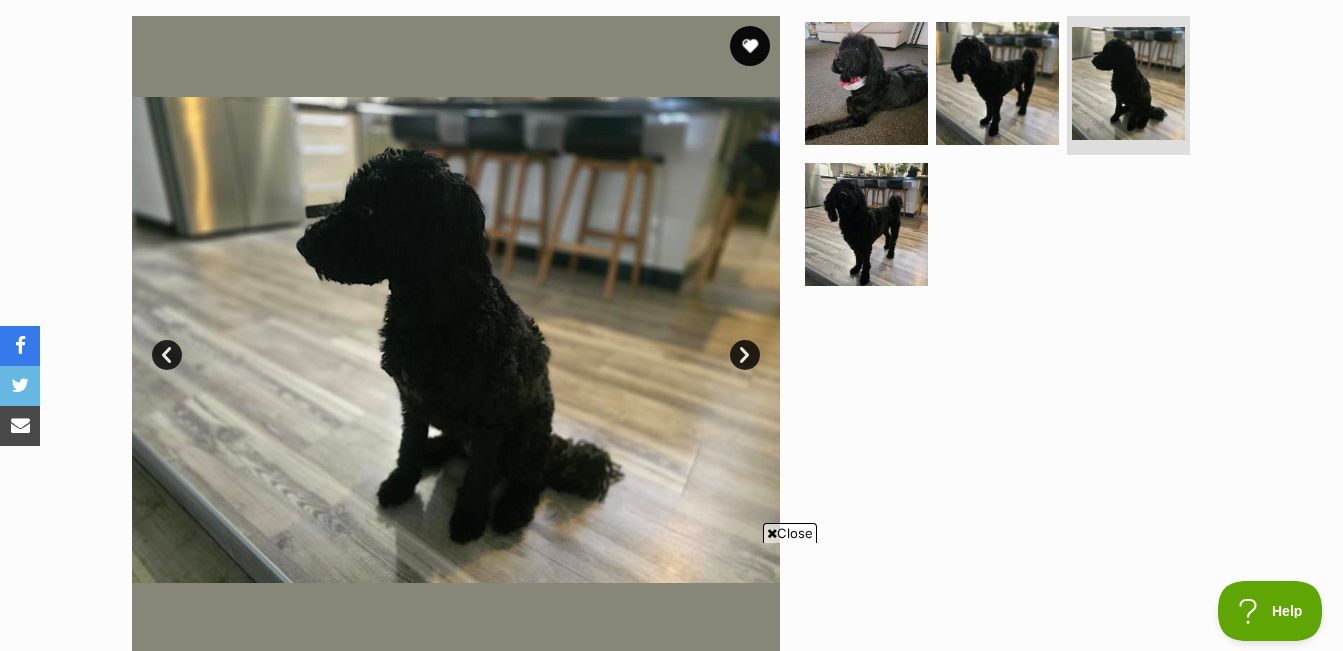 click on "Next" at bounding box center [745, 355] 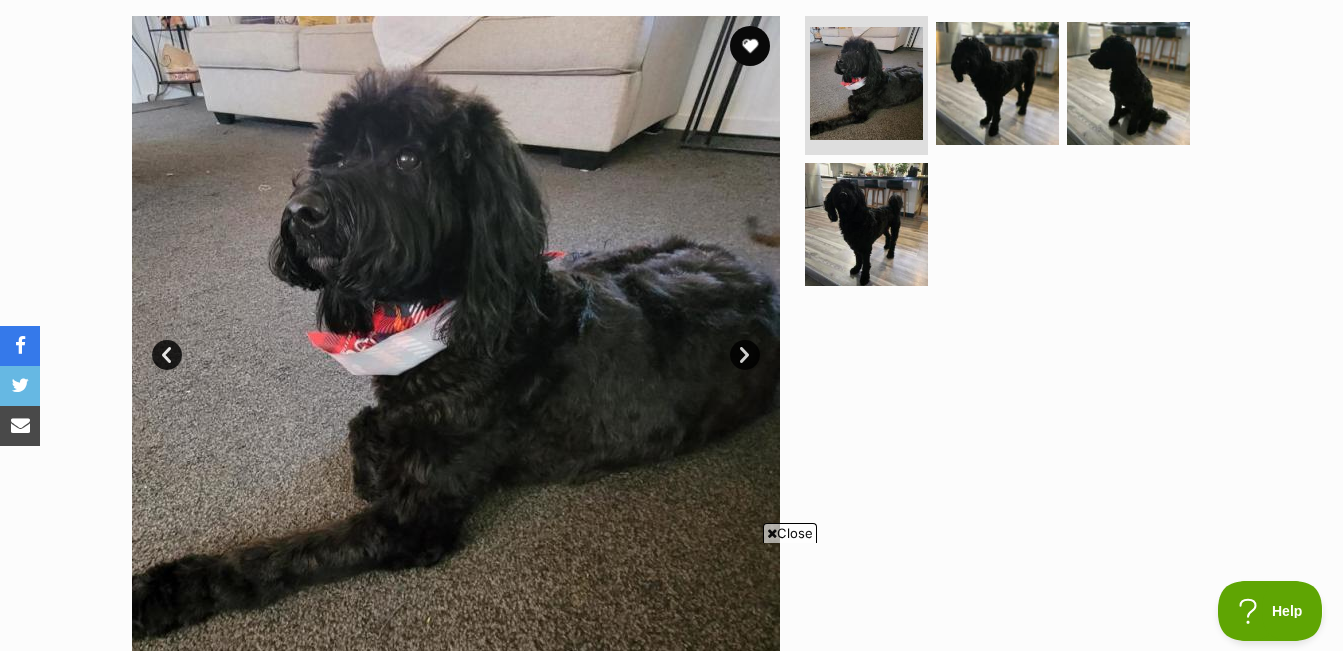 click on "Next" at bounding box center [745, 355] 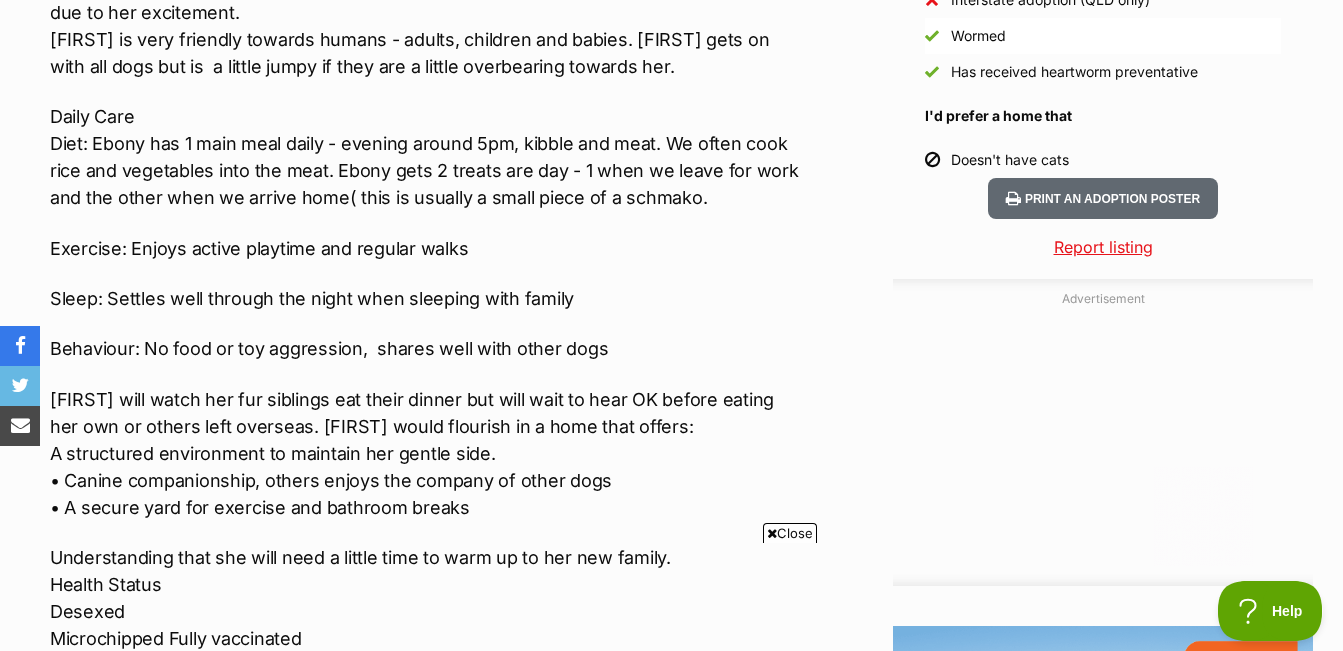 scroll, scrollTop: 1900, scrollLeft: 0, axis: vertical 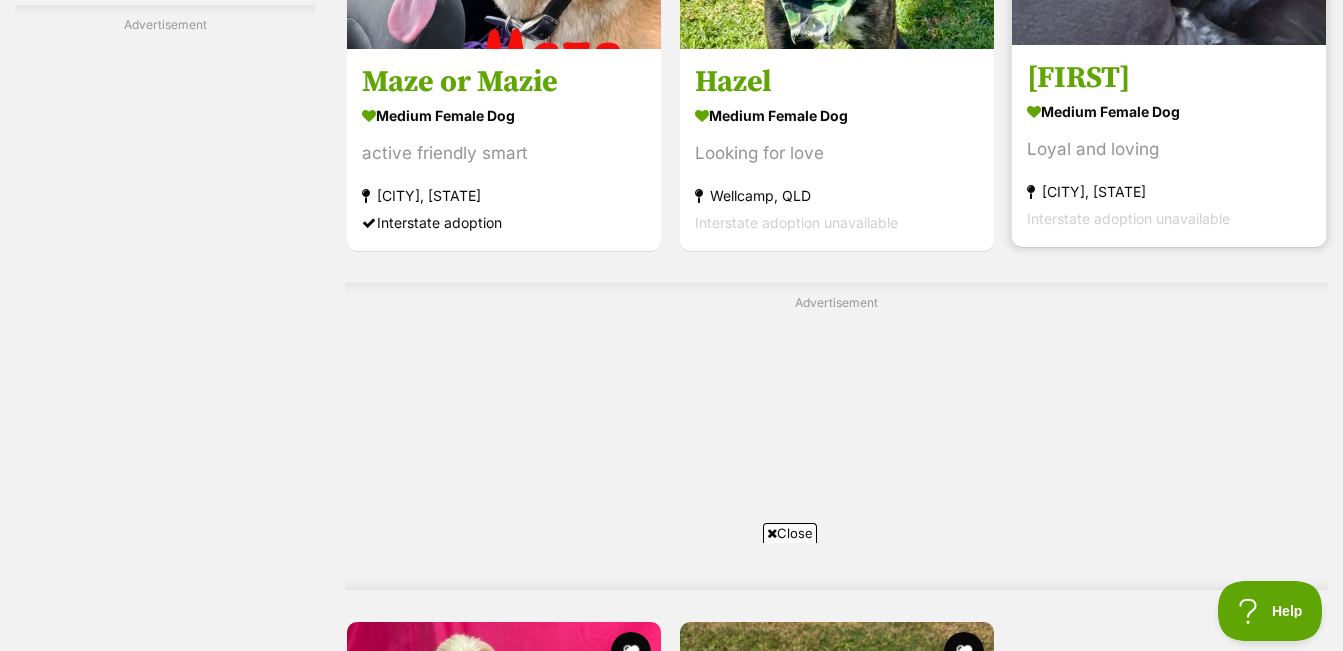 click on "Chyna
medium female Dog
Loyal and loving
Albany Creek, QLD
Interstate adoption unavailable" at bounding box center [1169, 145] 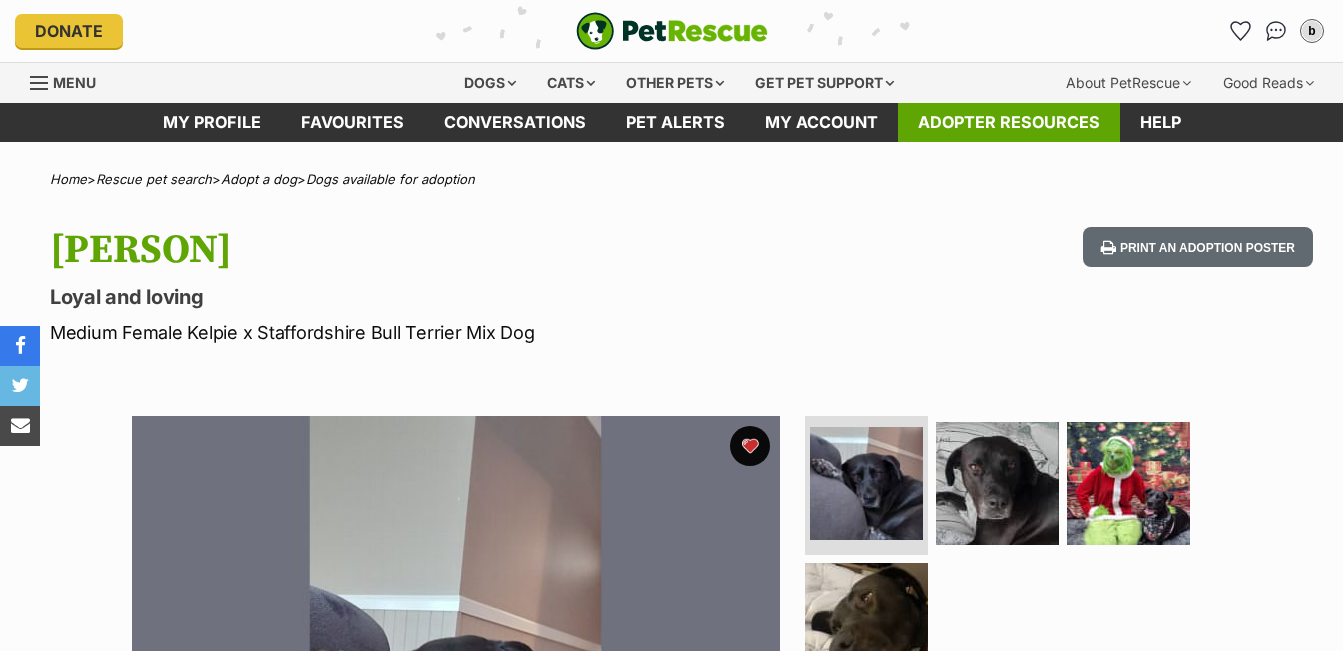 scroll, scrollTop: 0, scrollLeft: 0, axis: both 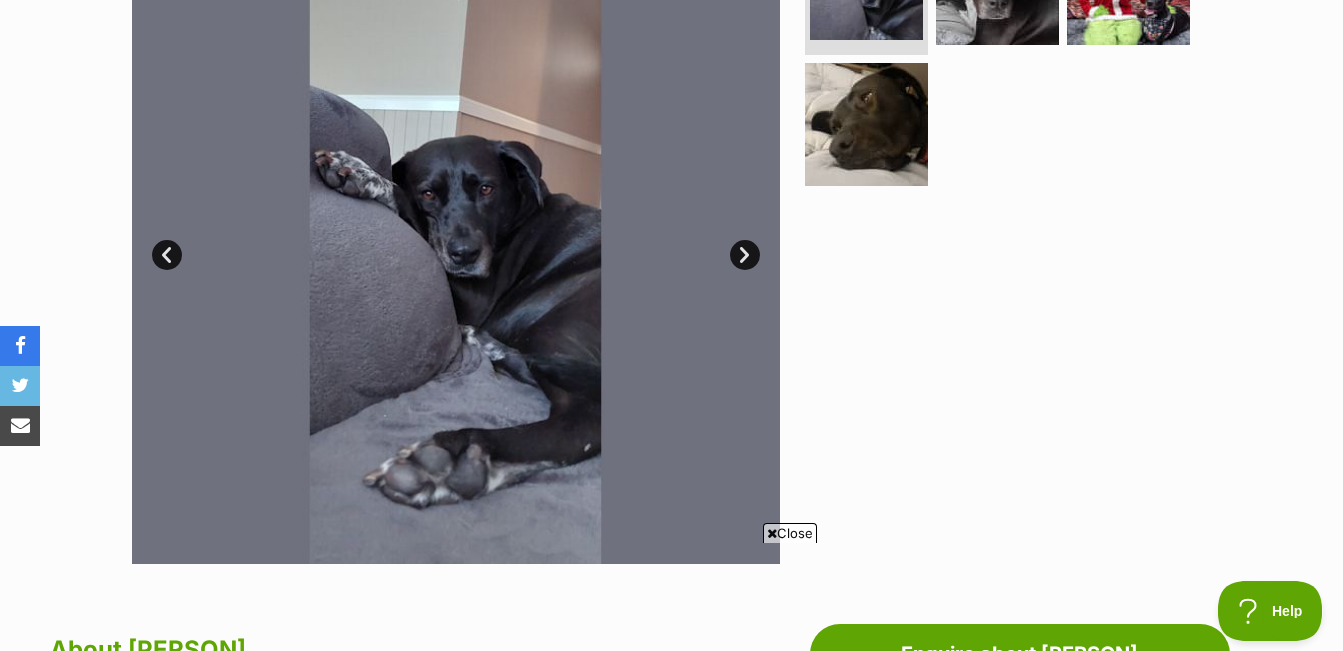 click on "Next" at bounding box center (745, 255) 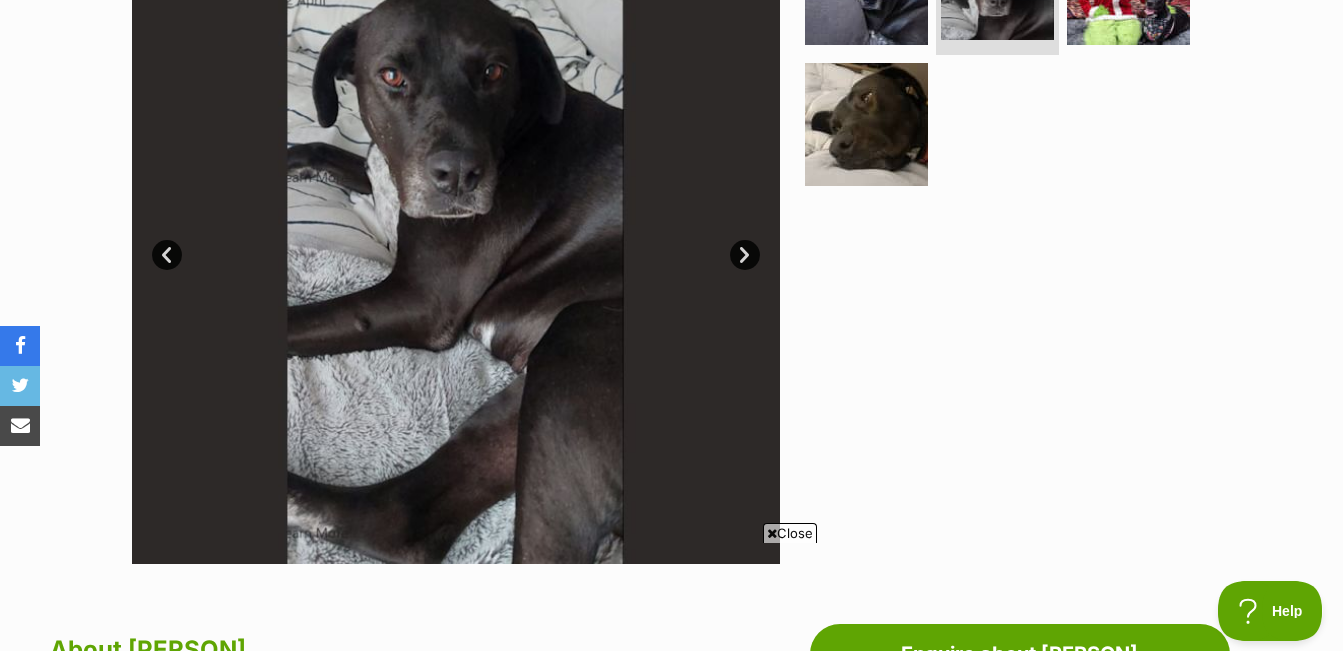 click on "Next" at bounding box center [745, 255] 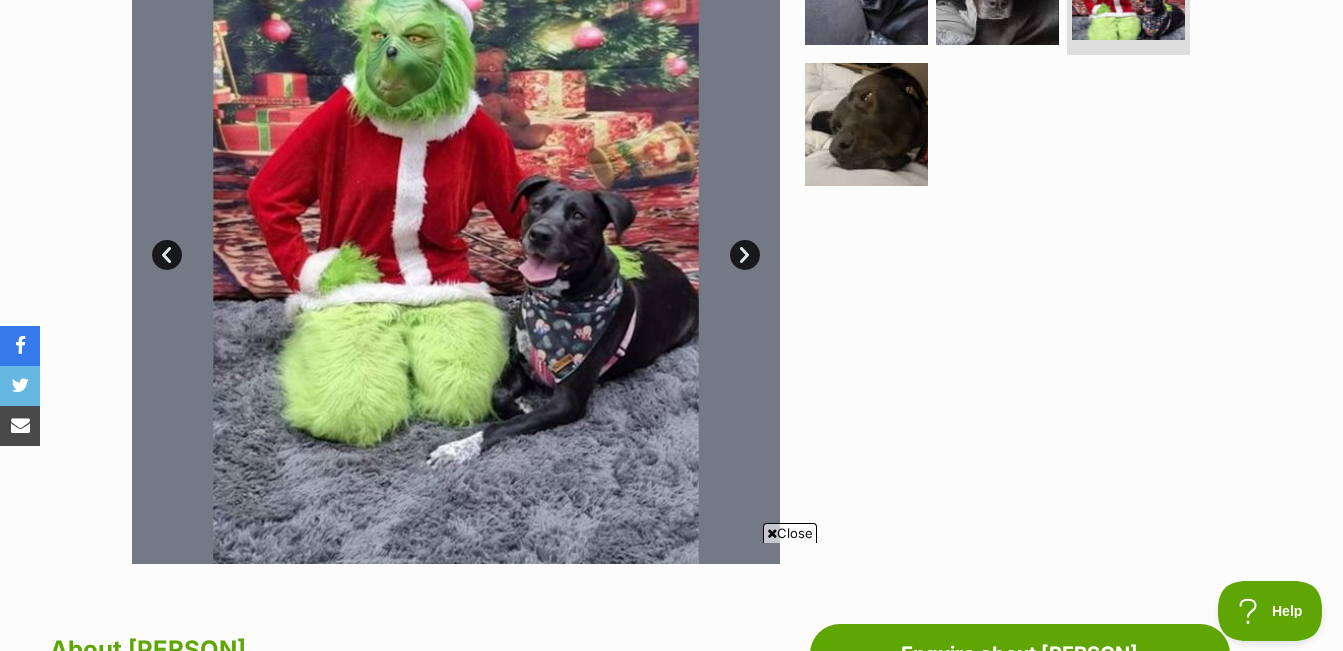 scroll, scrollTop: 0, scrollLeft: 0, axis: both 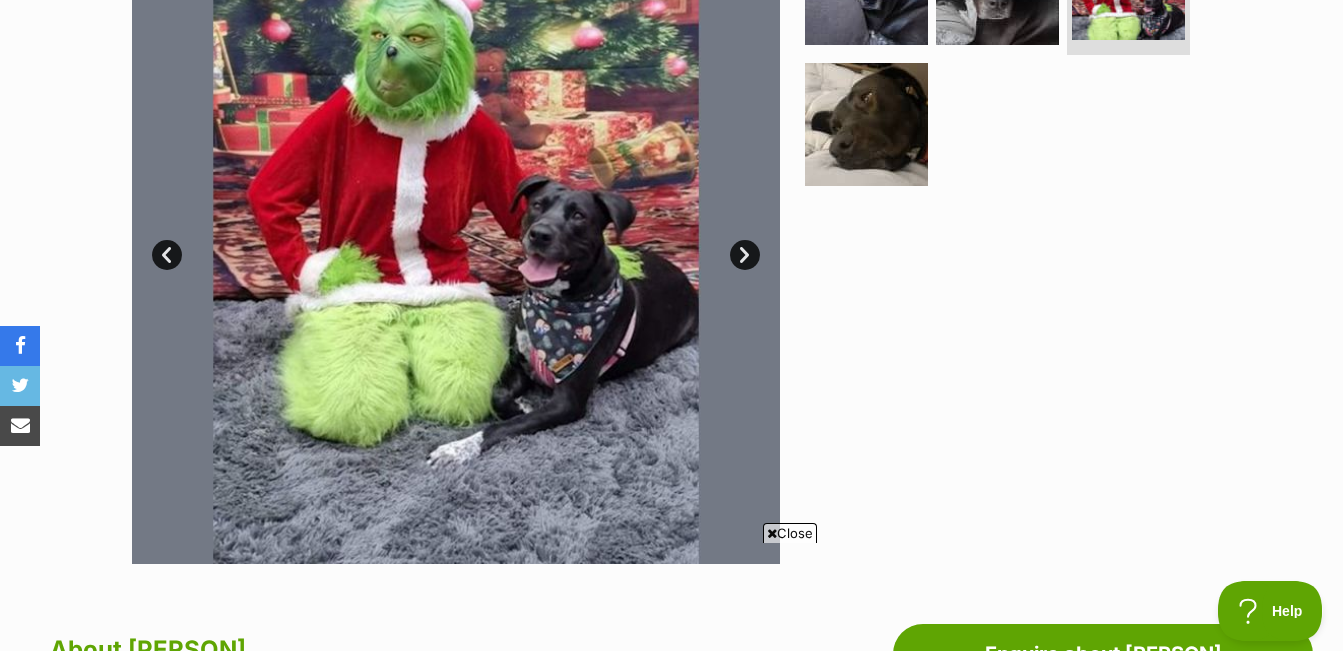click on "Next" at bounding box center [745, 255] 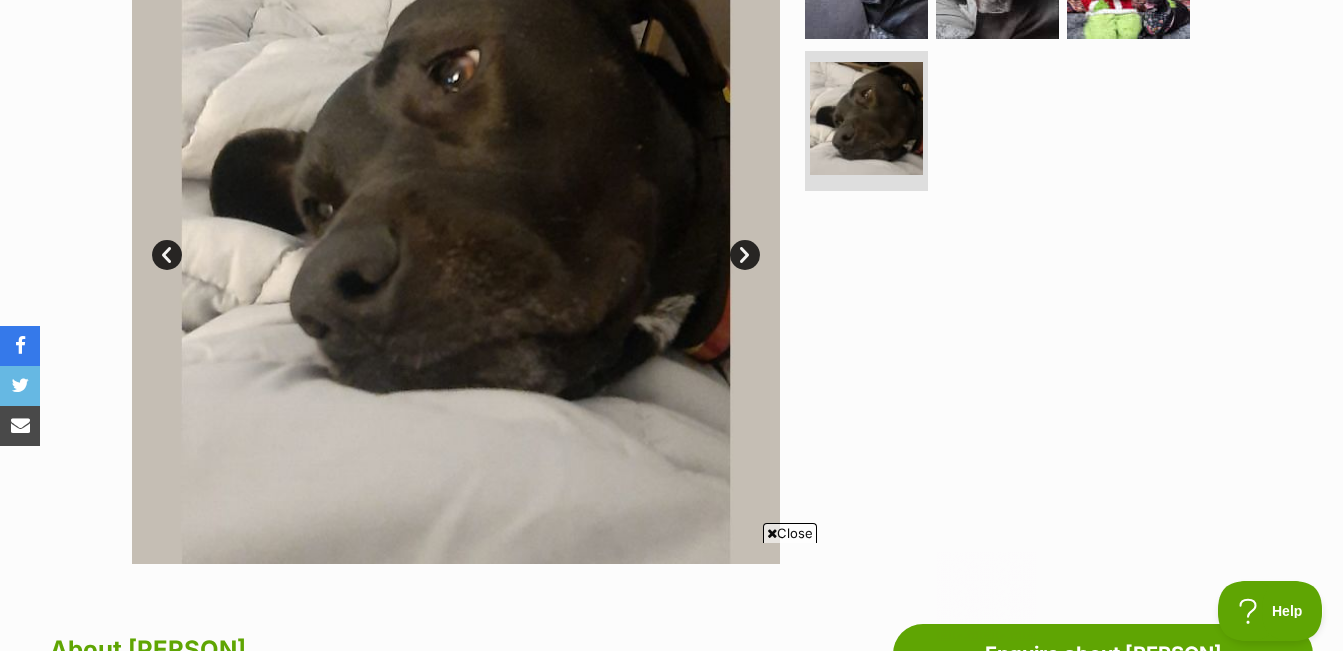scroll, scrollTop: 0, scrollLeft: 0, axis: both 